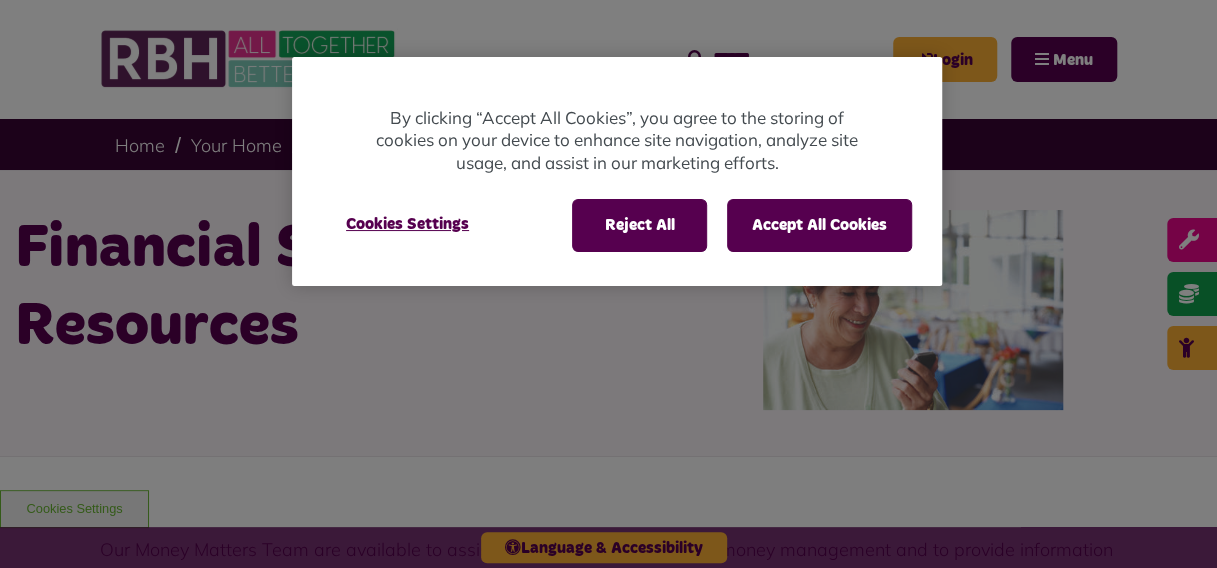 scroll, scrollTop: 0, scrollLeft: 0, axis: both 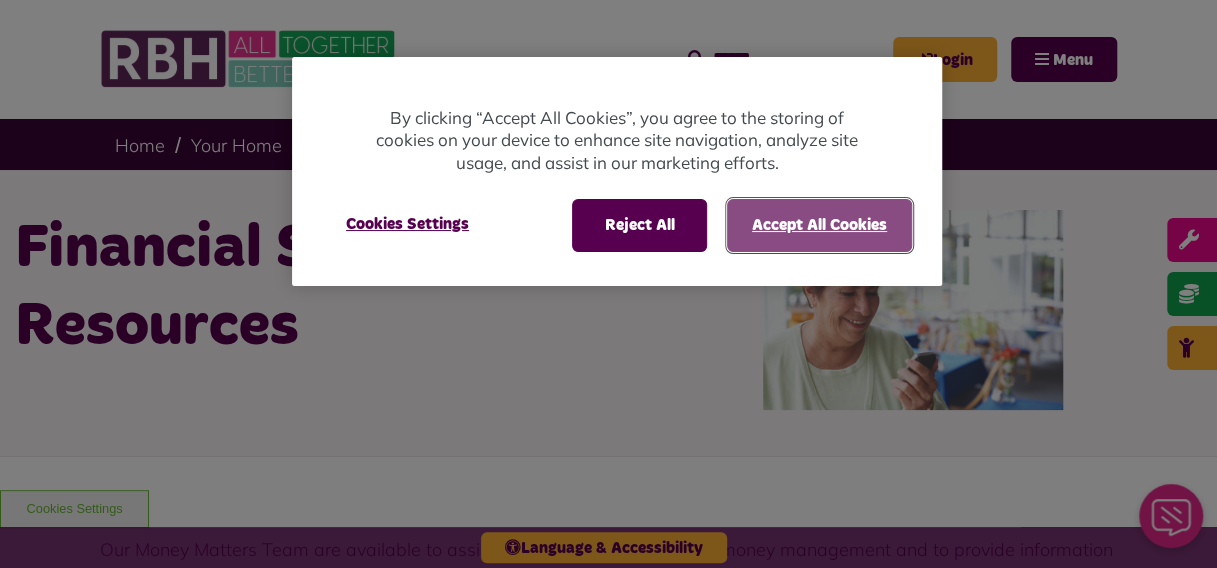 click on "Accept All Cookies" at bounding box center (819, 225) 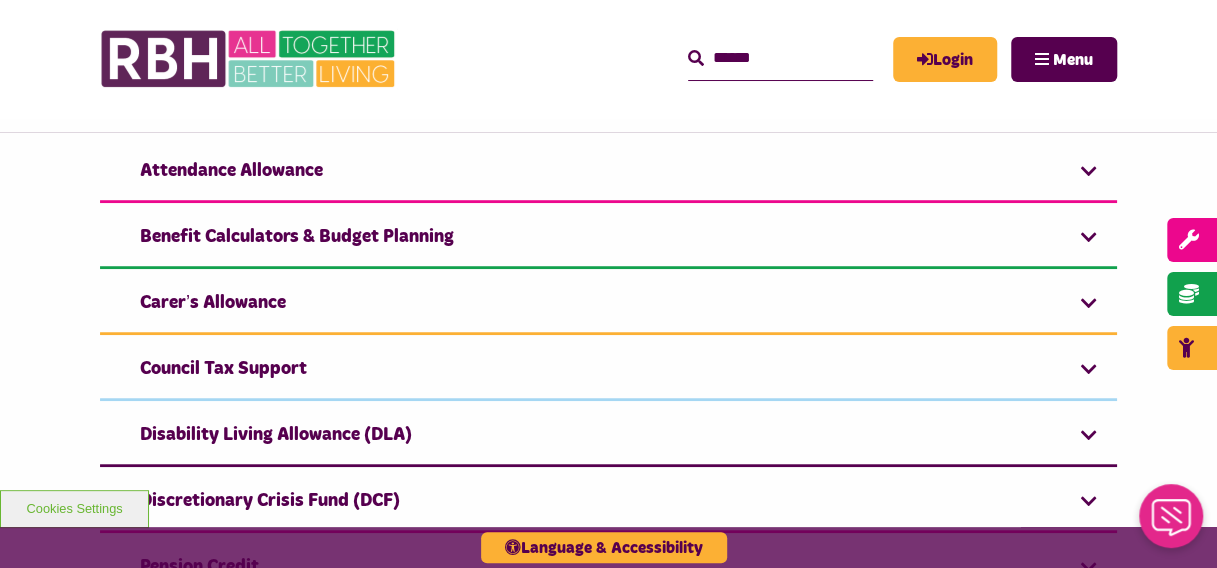 scroll, scrollTop: 584, scrollLeft: 0, axis: vertical 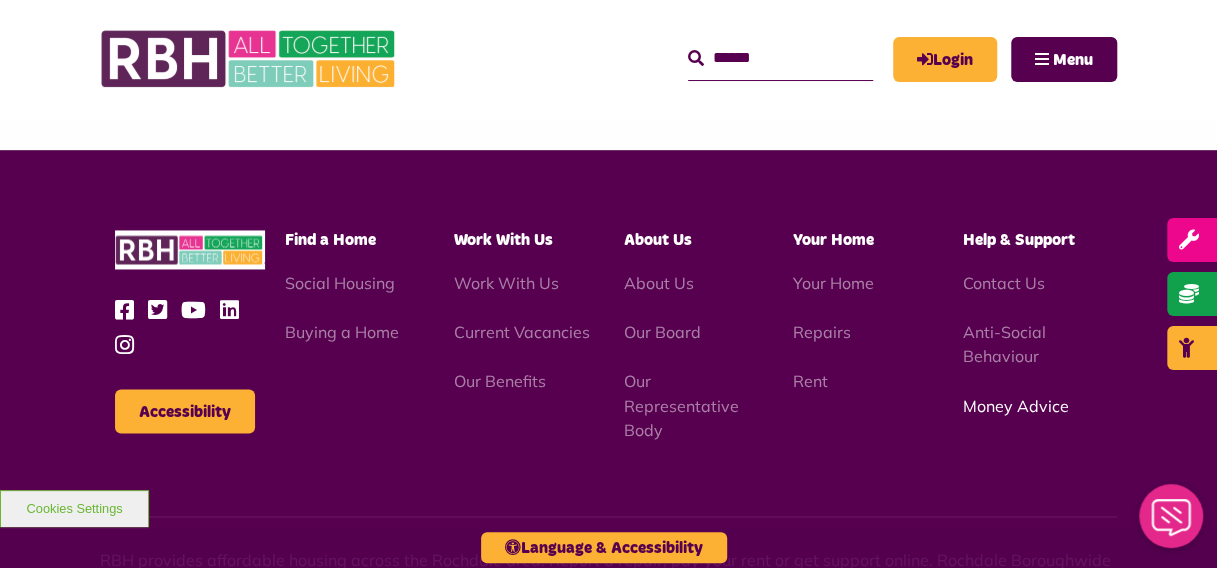 click on "Money Advice" at bounding box center (1016, 405) 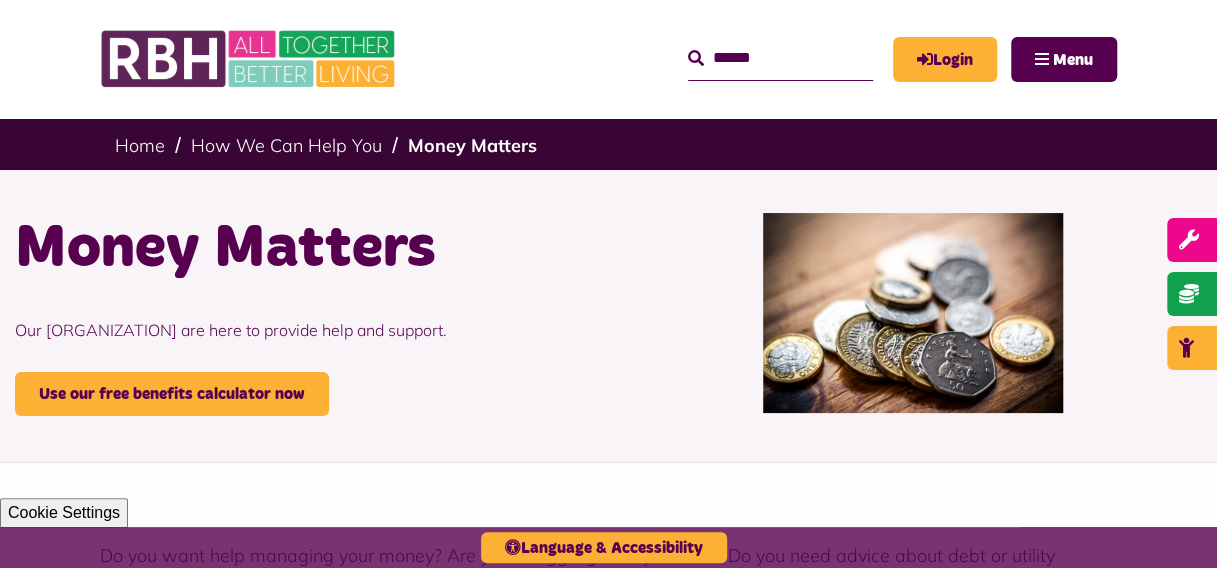 scroll, scrollTop: 0, scrollLeft: 0, axis: both 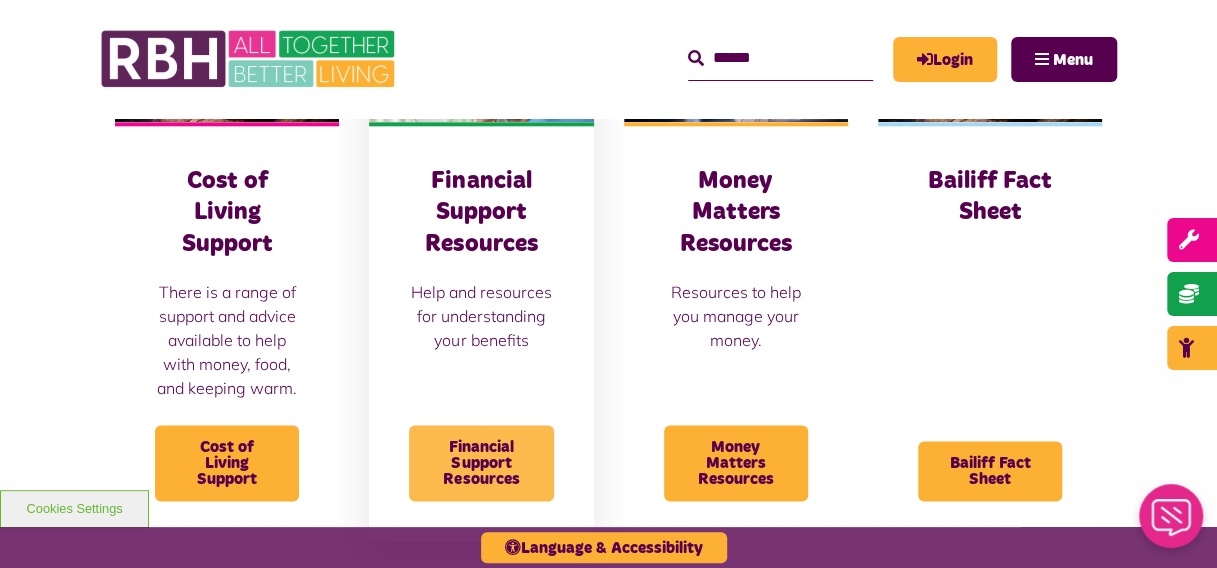click on "Financial Support Resources" at bounding box center [481, 463] 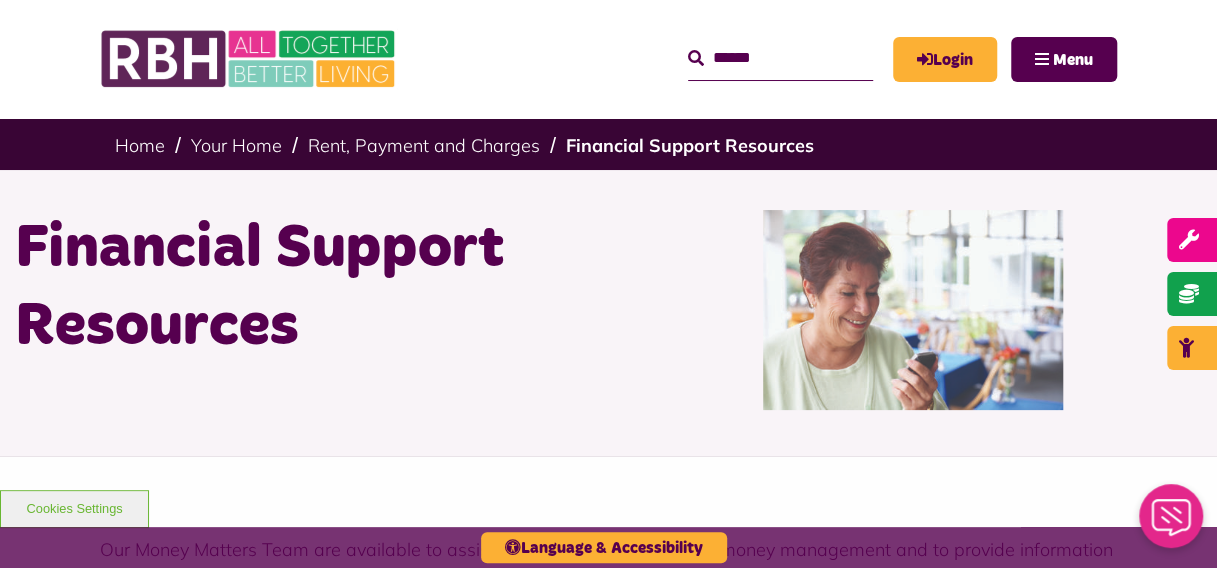scroll, scrollTop: 0, scrollLeft: 0, axis: both 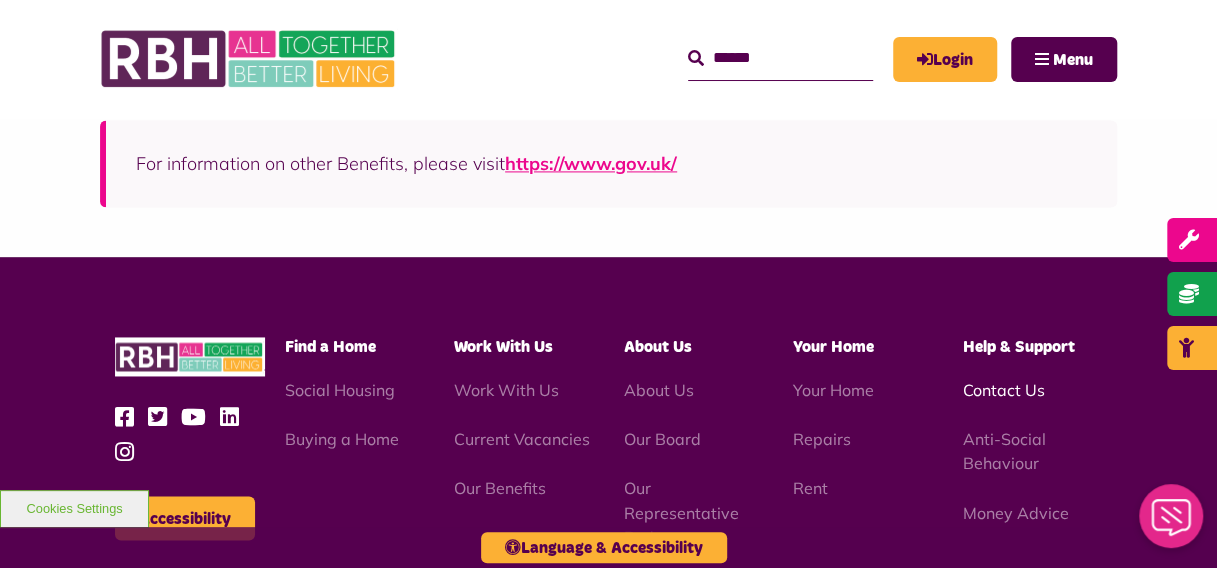 click on "Contact Us" at bounding box center (1004, 390) 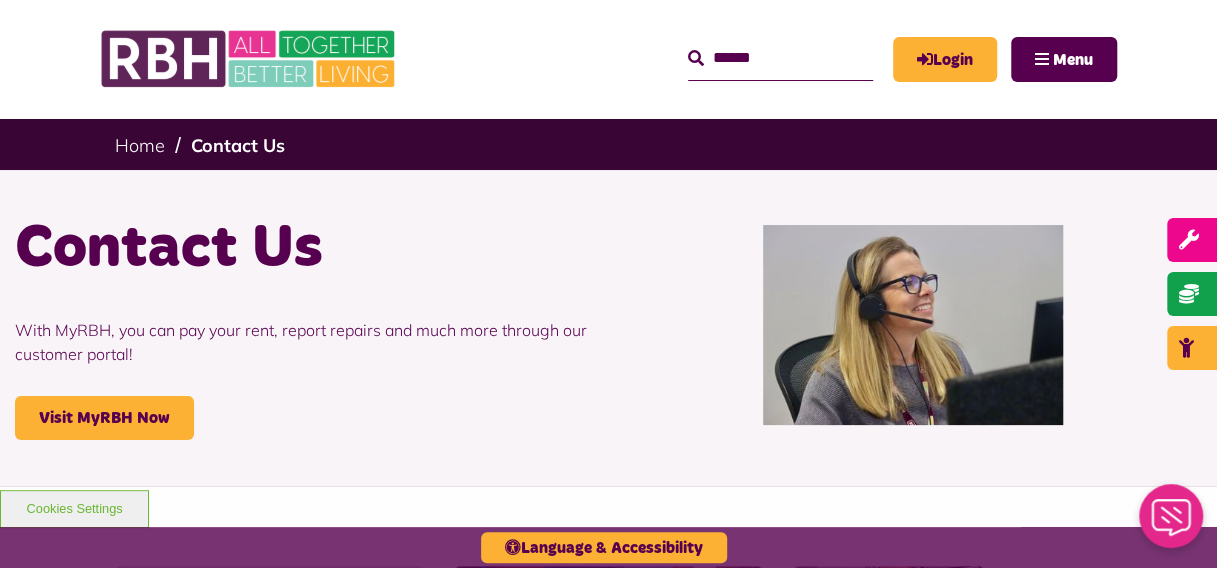 scroll, scrollTop: 0, scrollLeft: 0, axis: both 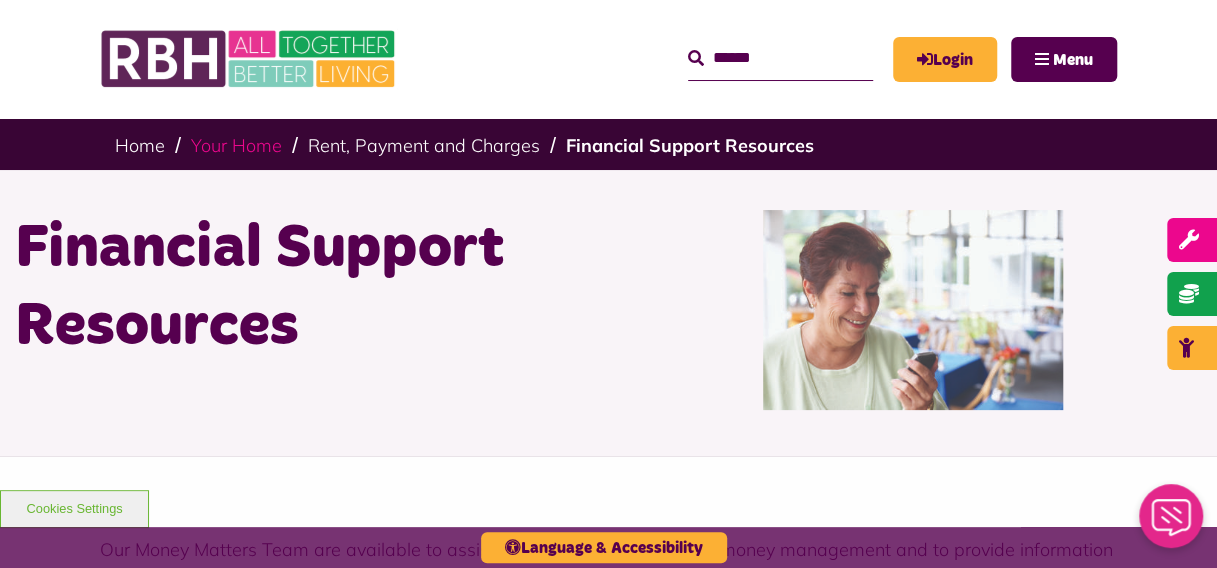 click on "Your Home" at bounding box center (236, 145) 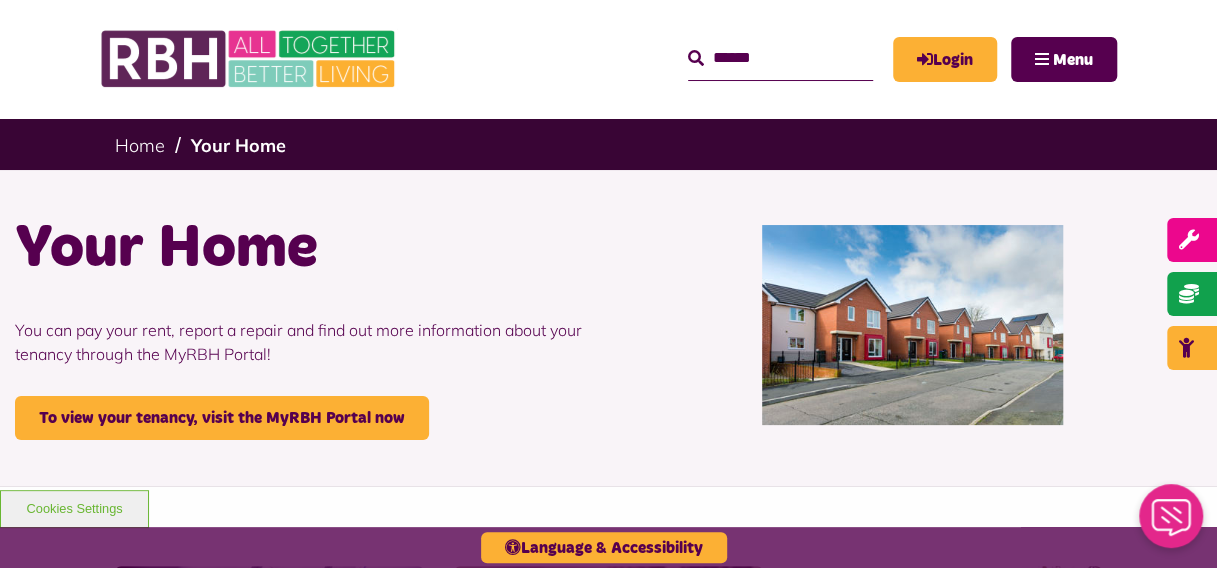 scroll, scrollTop: 0, scrollLeft: 0, axis: both 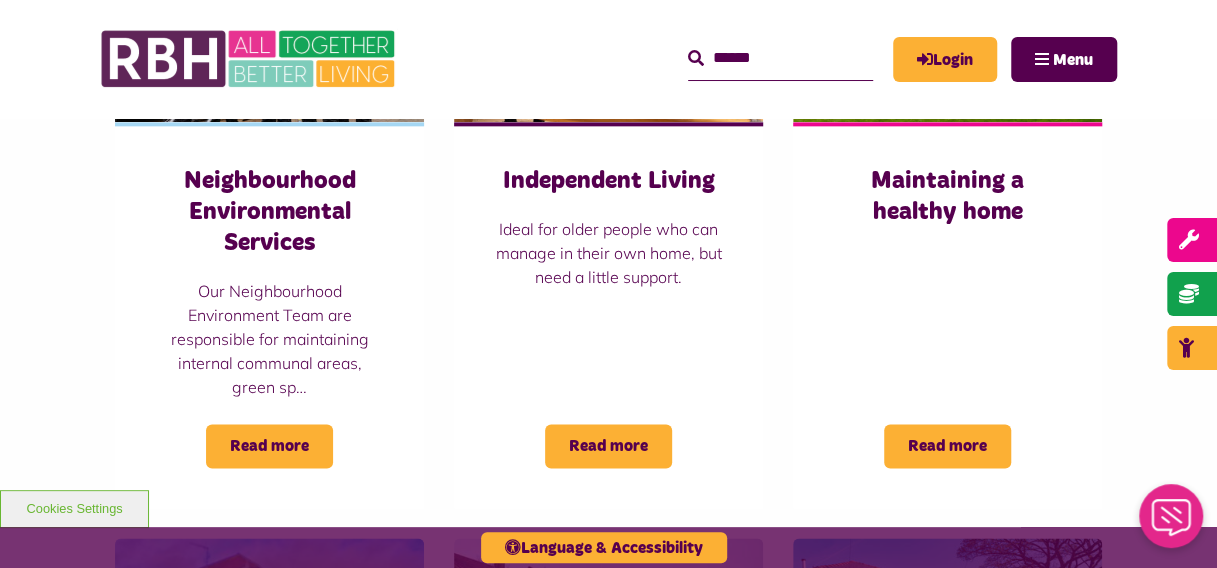click on "Maintaining a healthy home
Read more" at bounding box center [947, 315] 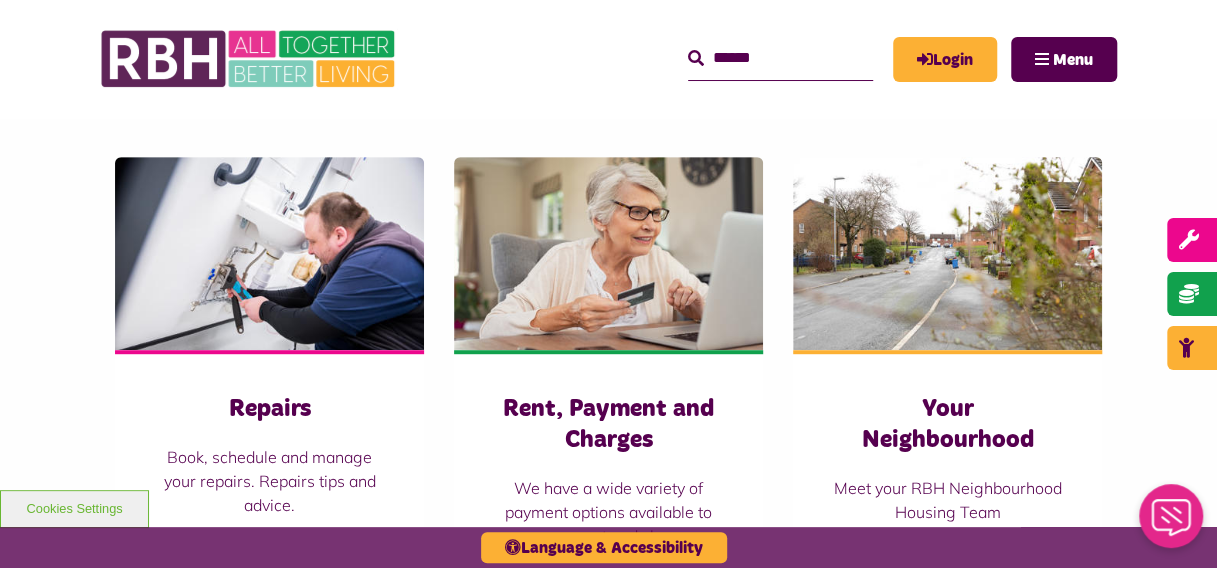 scroll, scrollTop: 411, scrollLeft: 0, axis: vertical 